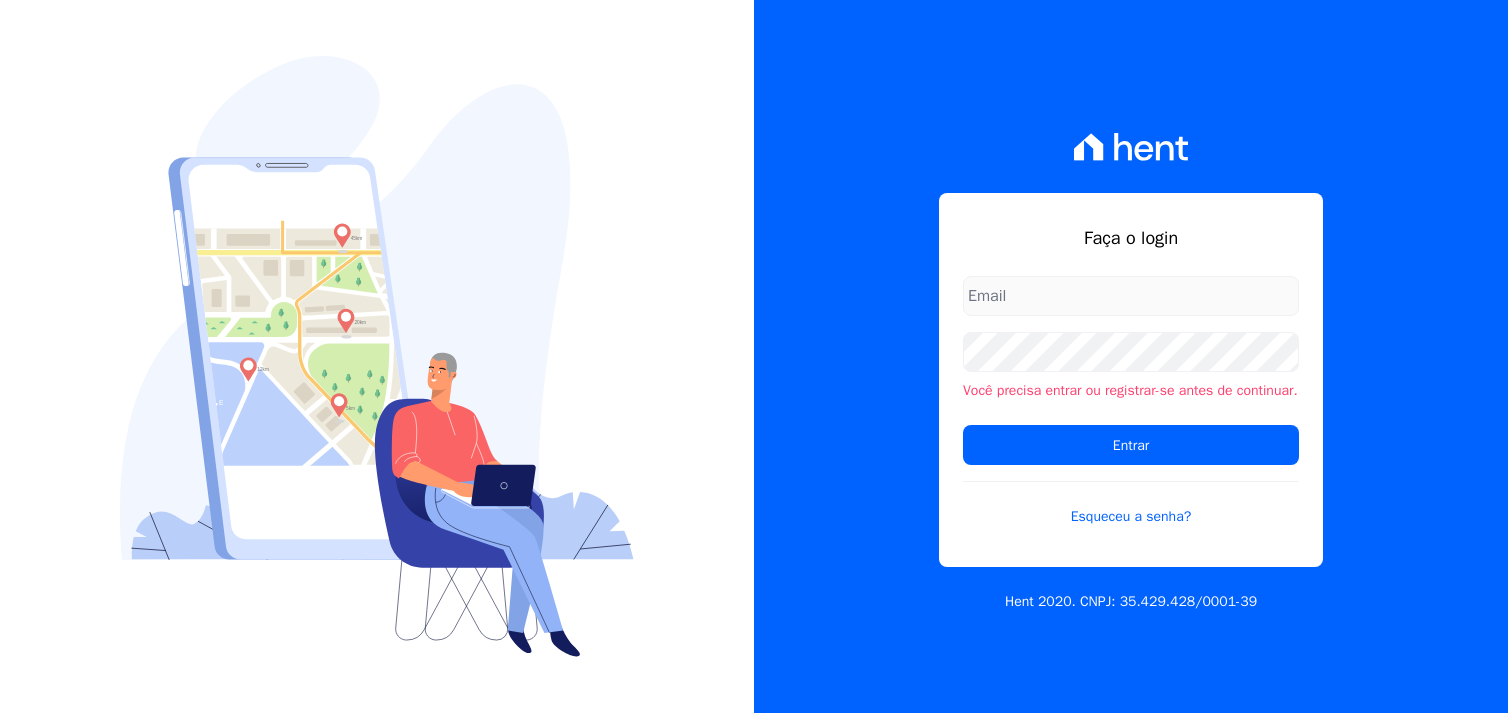scroll, scrollTop: 0, scrollLeft: 0, axis: both 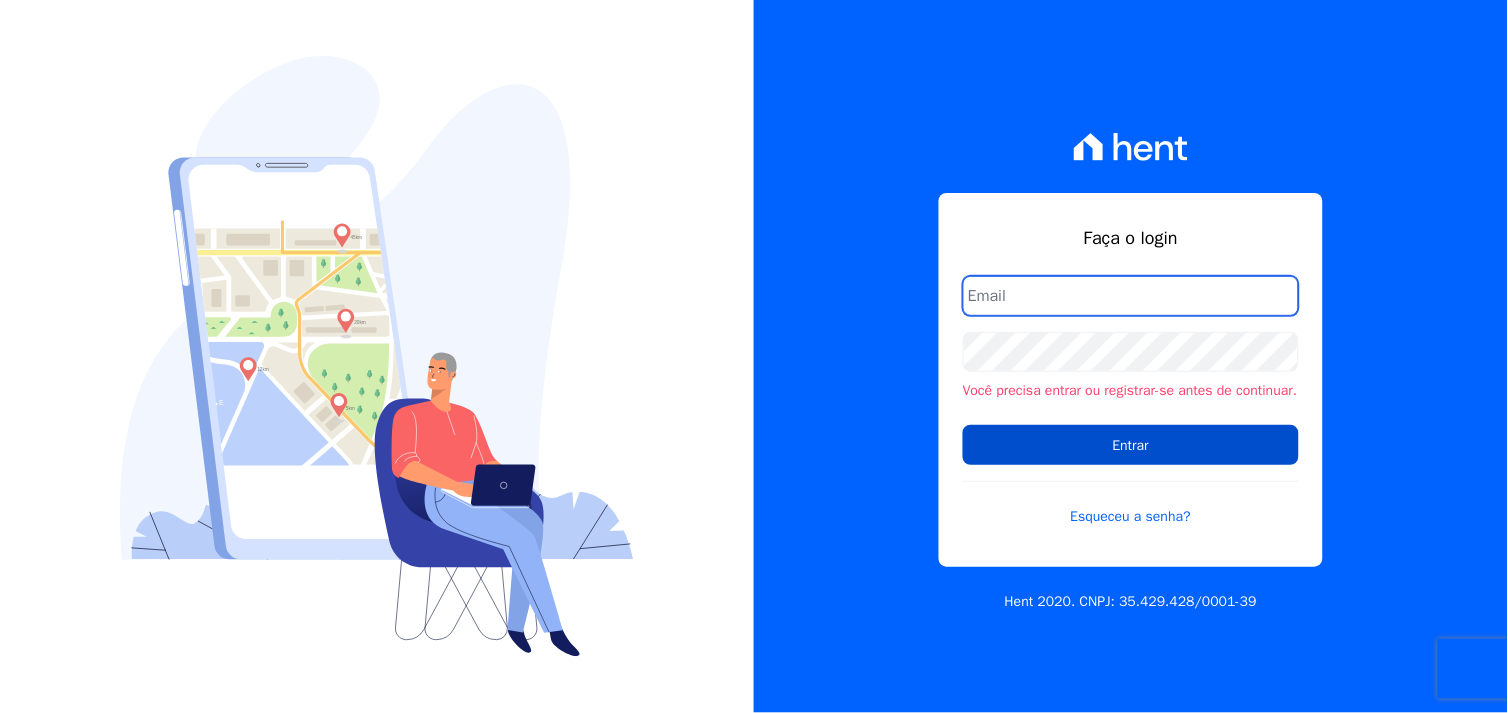 type on "[EMAIL]" 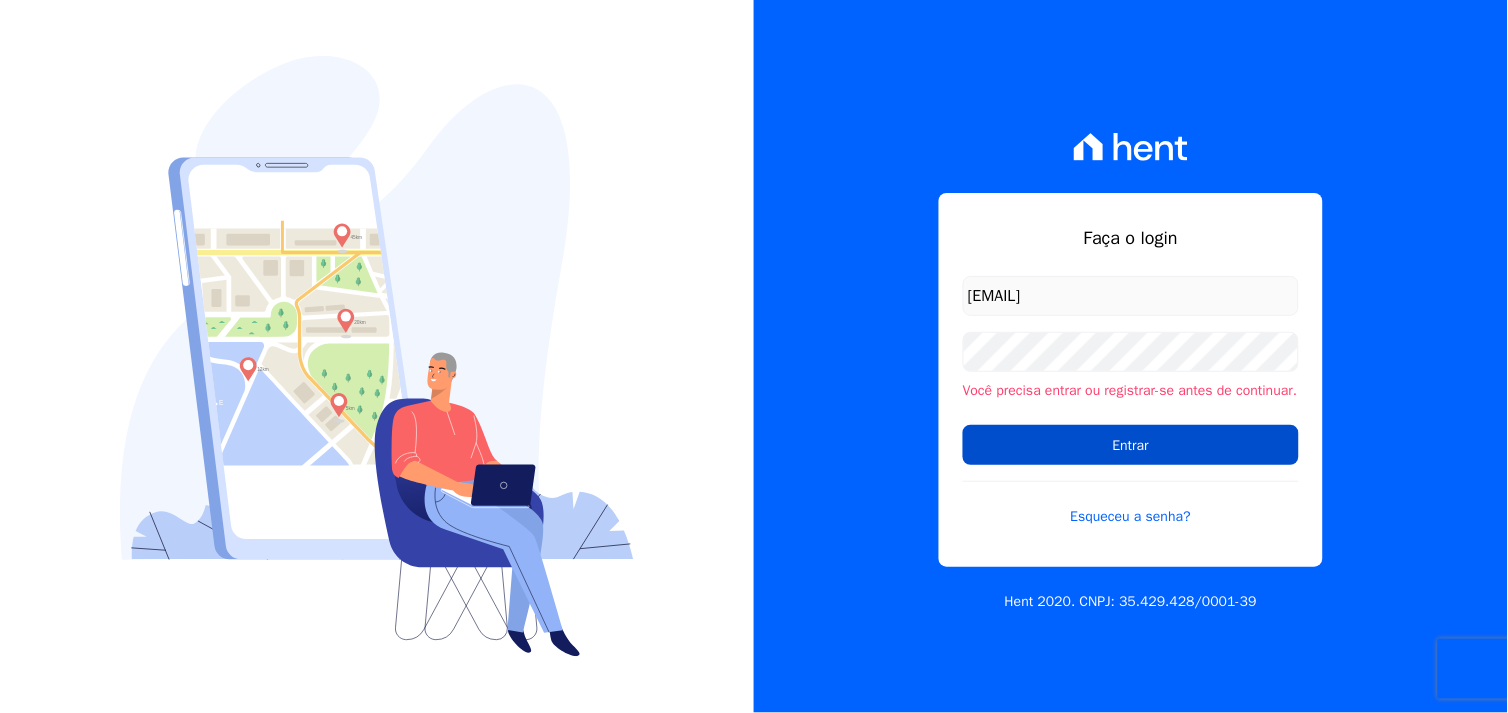 click on "Entrar" at bounding box center (1131, 445) 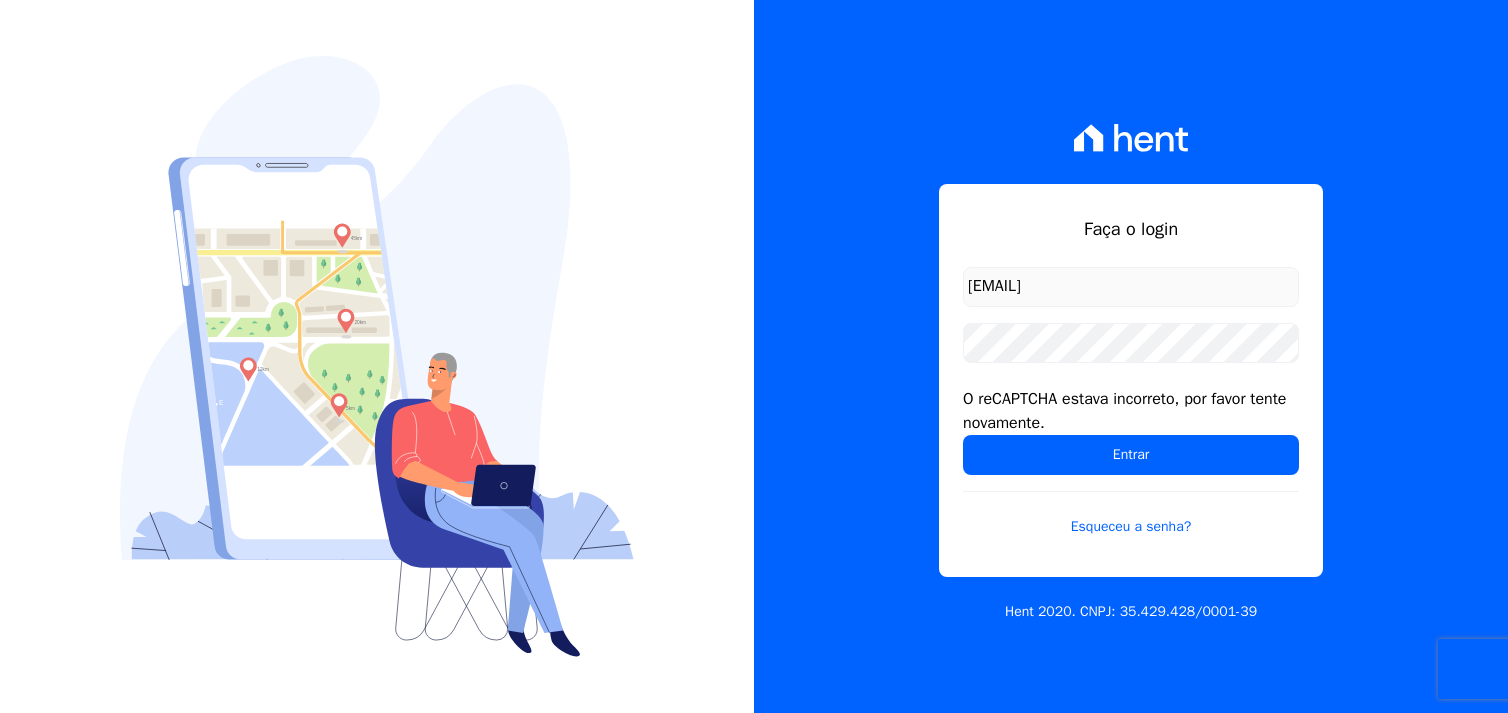 scroll, scrollTop: 0, scrollLeft: 0, axis: both 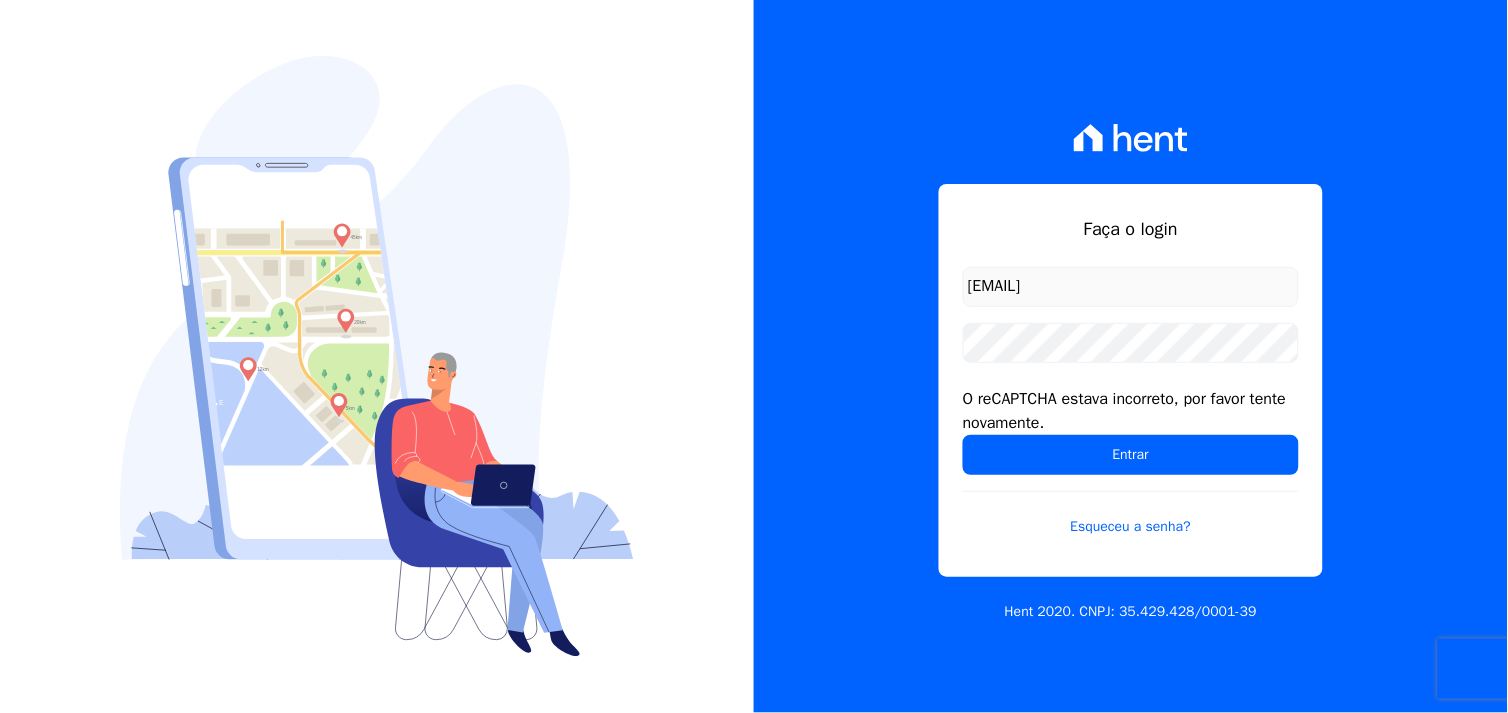 drag, startPoint x: 1320, startPoint y: 123, endPoint x: 1316, endPoint y: 203, distance: 80.09994 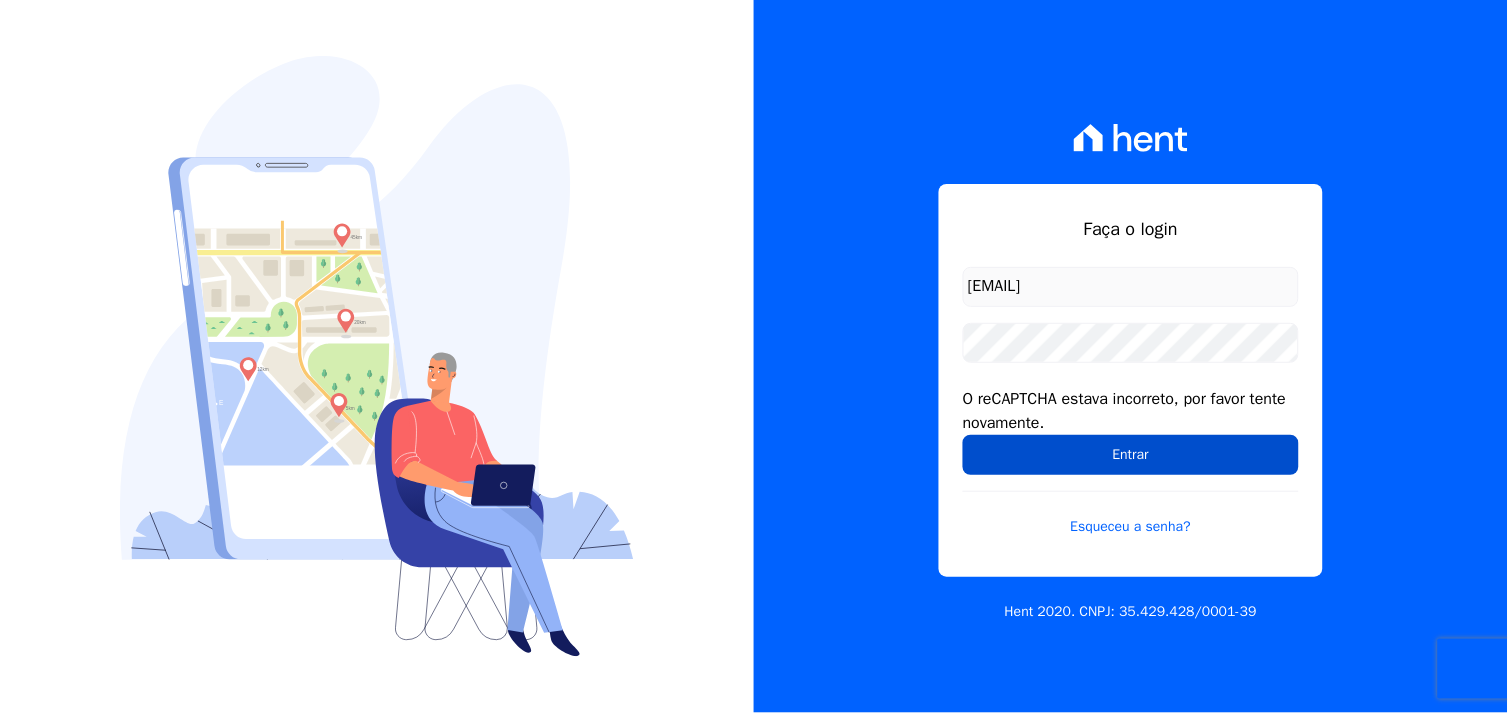 click on "Entrar" at bounding box center [1131, 455] 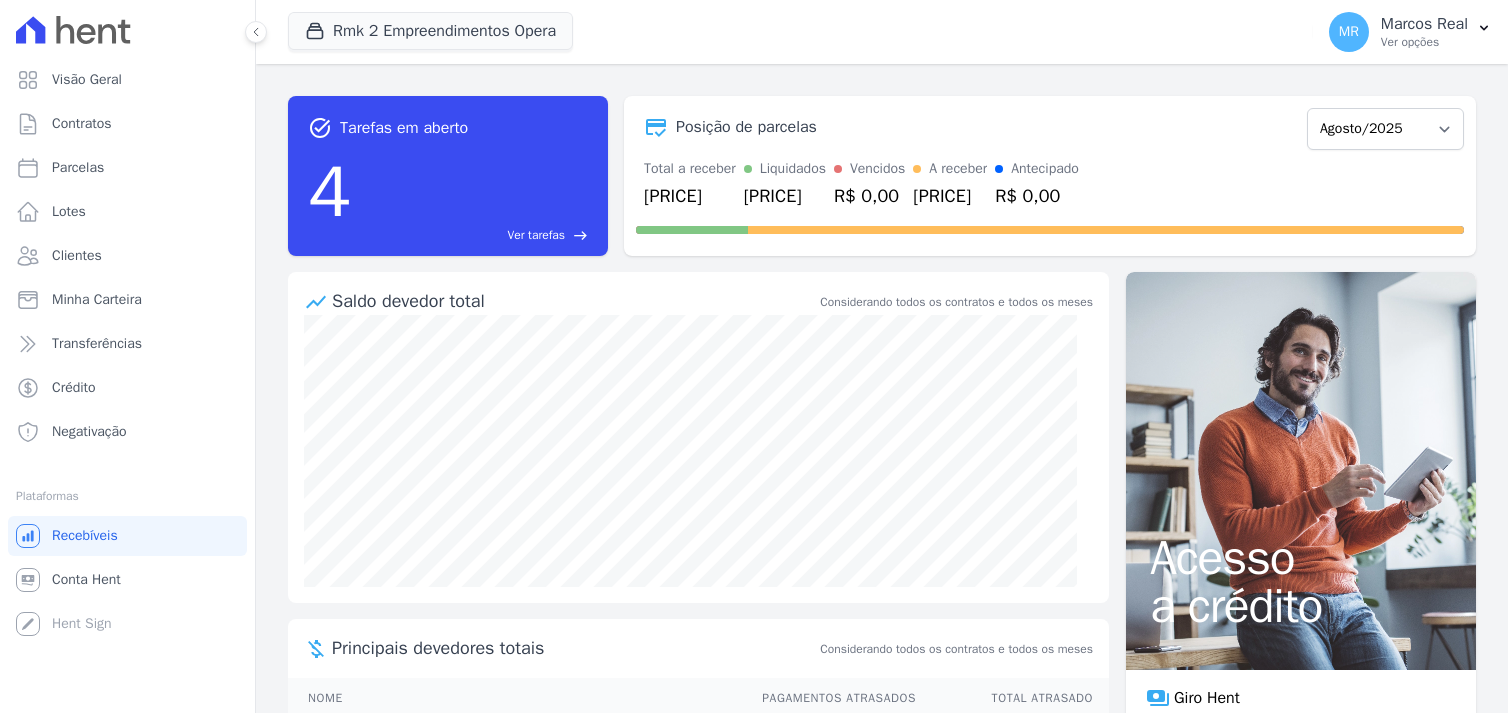 scroll, scrollTop: 0, scrollLeft: 0, axis: both 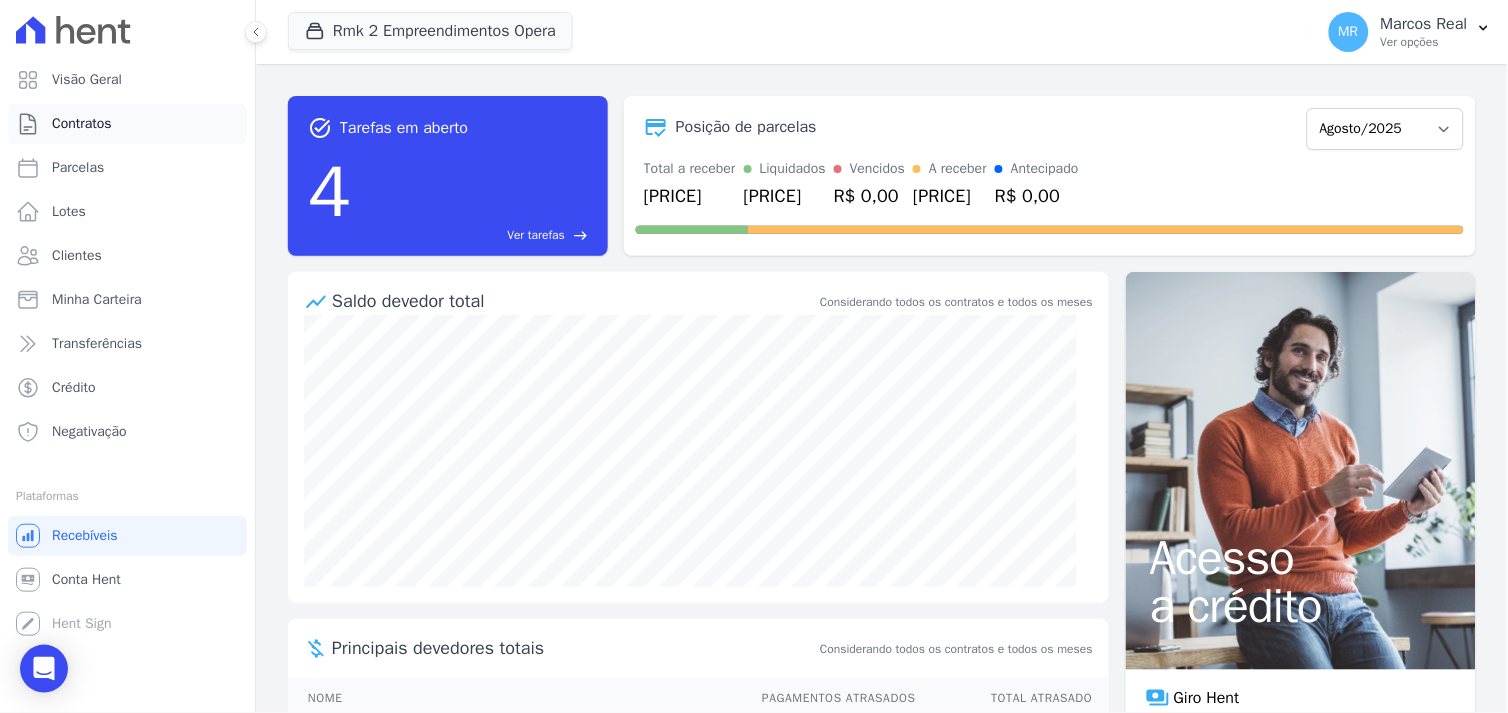 click on "Contratos" at bounding box center (82, 124) 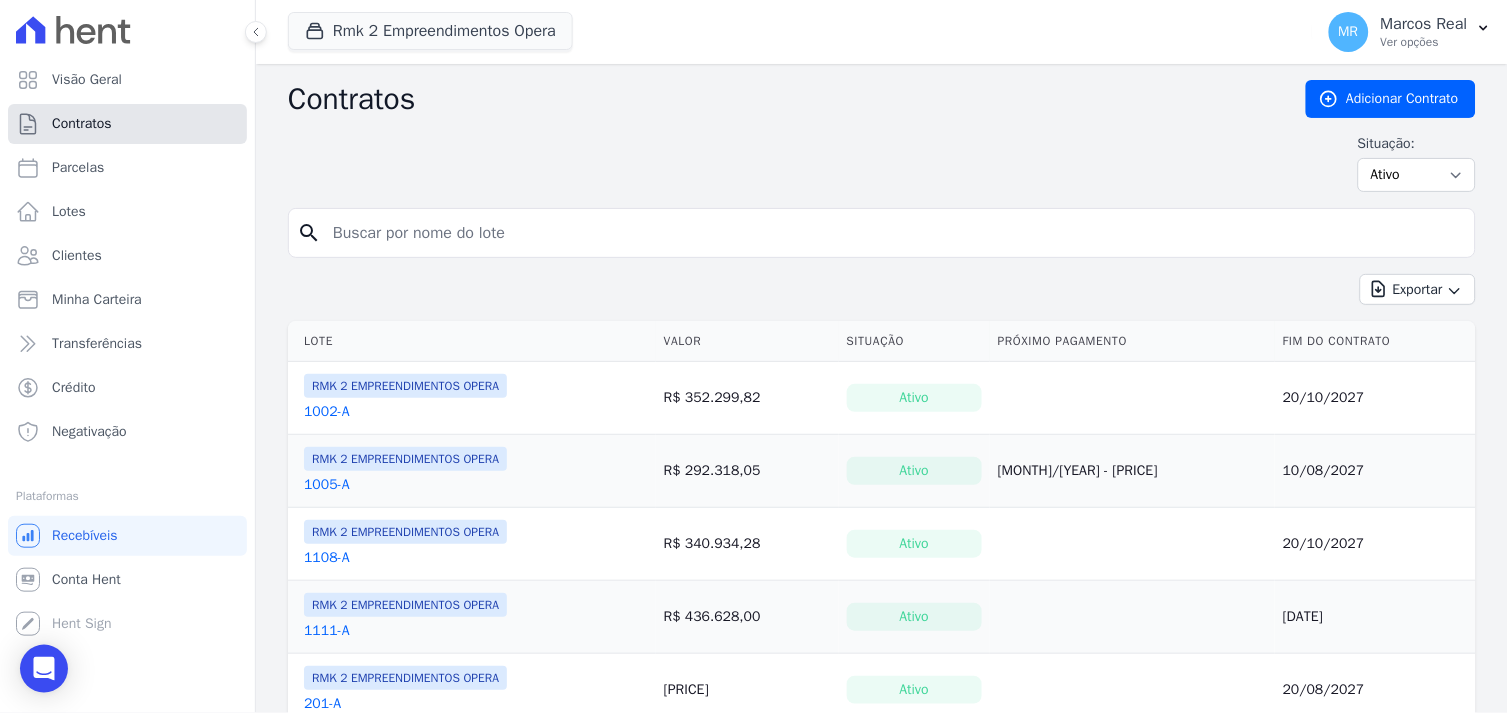 click on "Contratos" at bounding box center [82, 124] 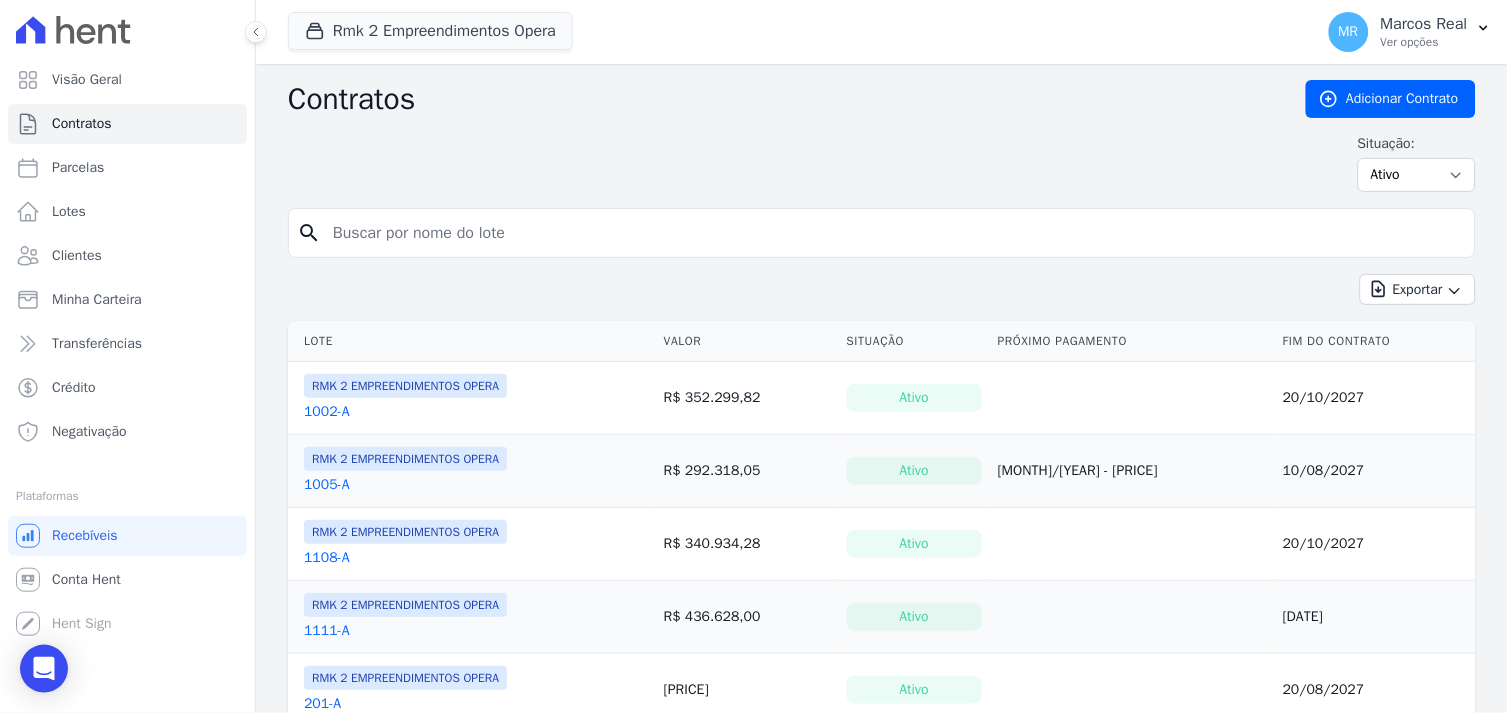 click at bounding box center [894, 233] 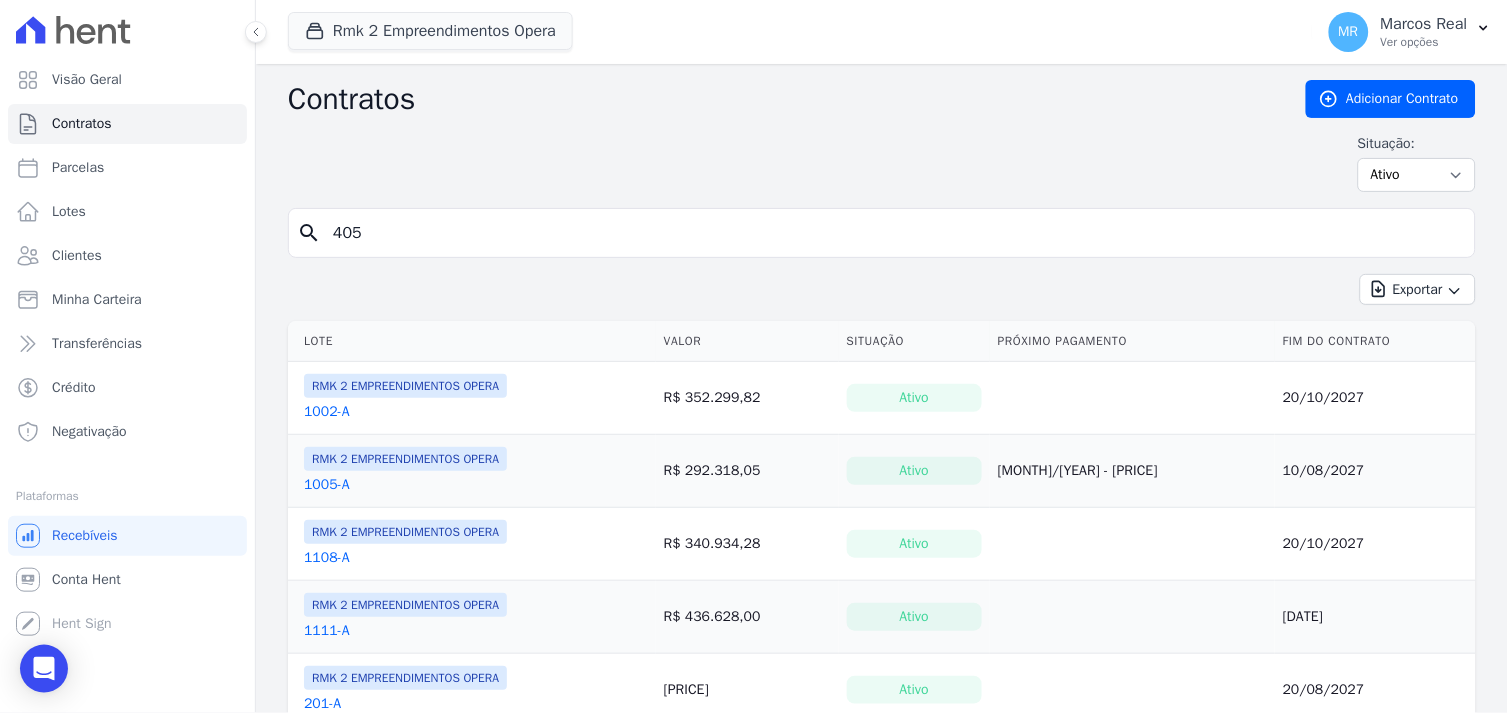 type on "405" 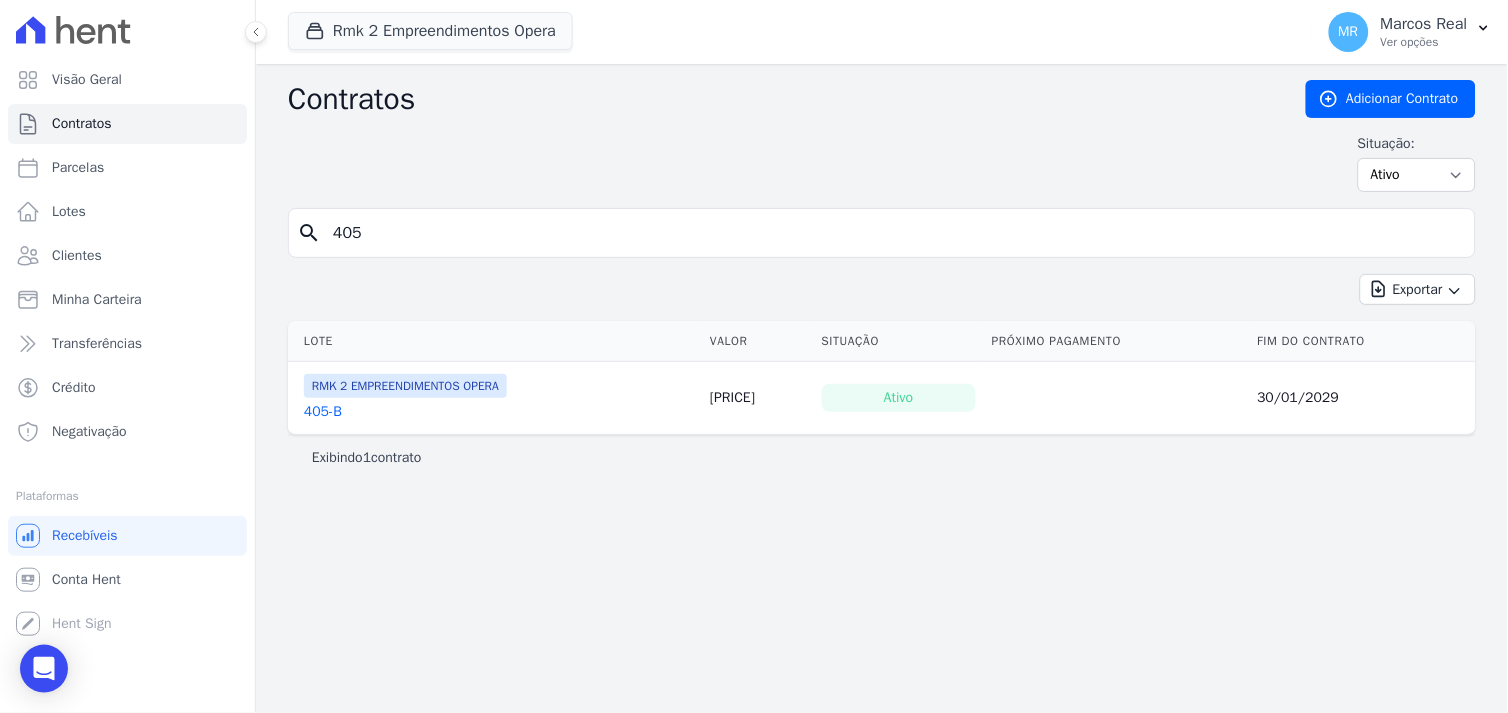 click on "405-B" at bounding box center (323, 412) 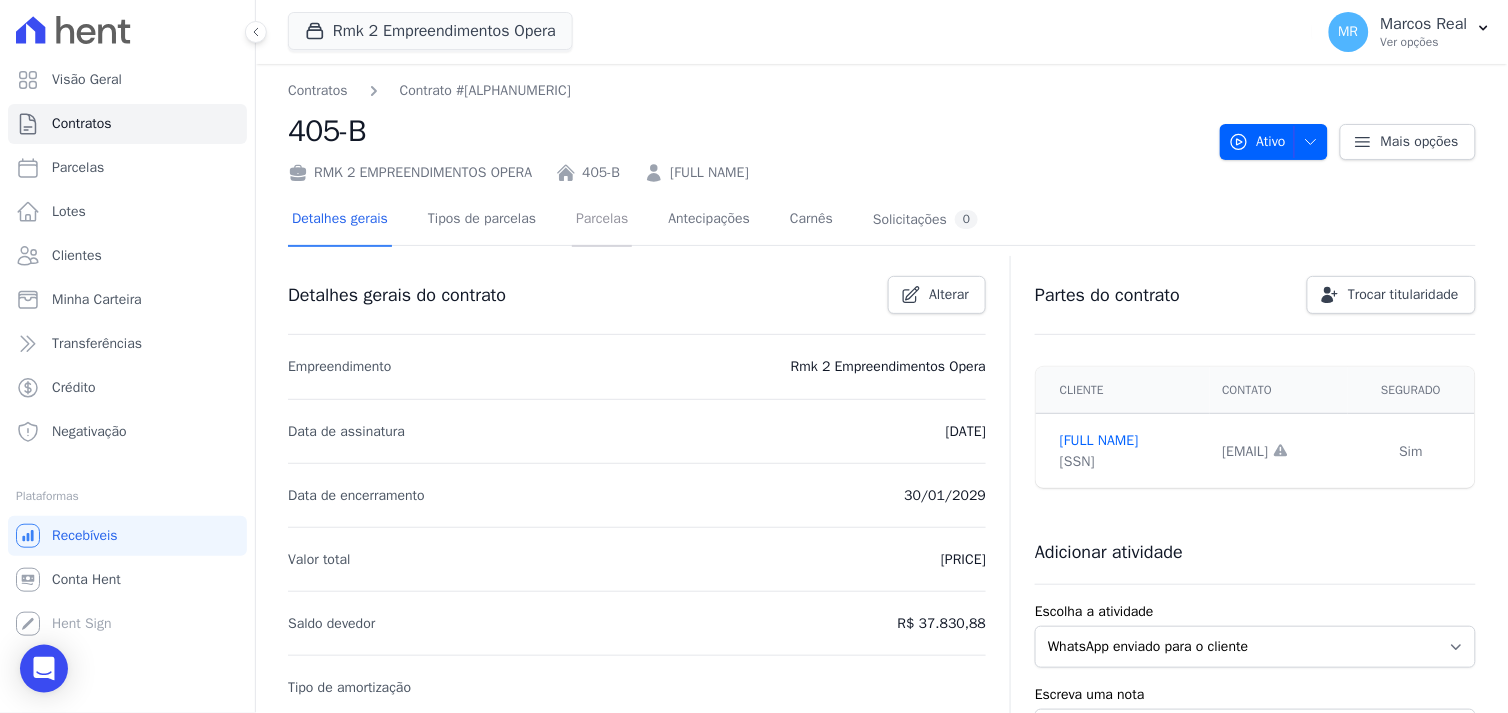click on "Parcelas" at bounding box center [602, 220] 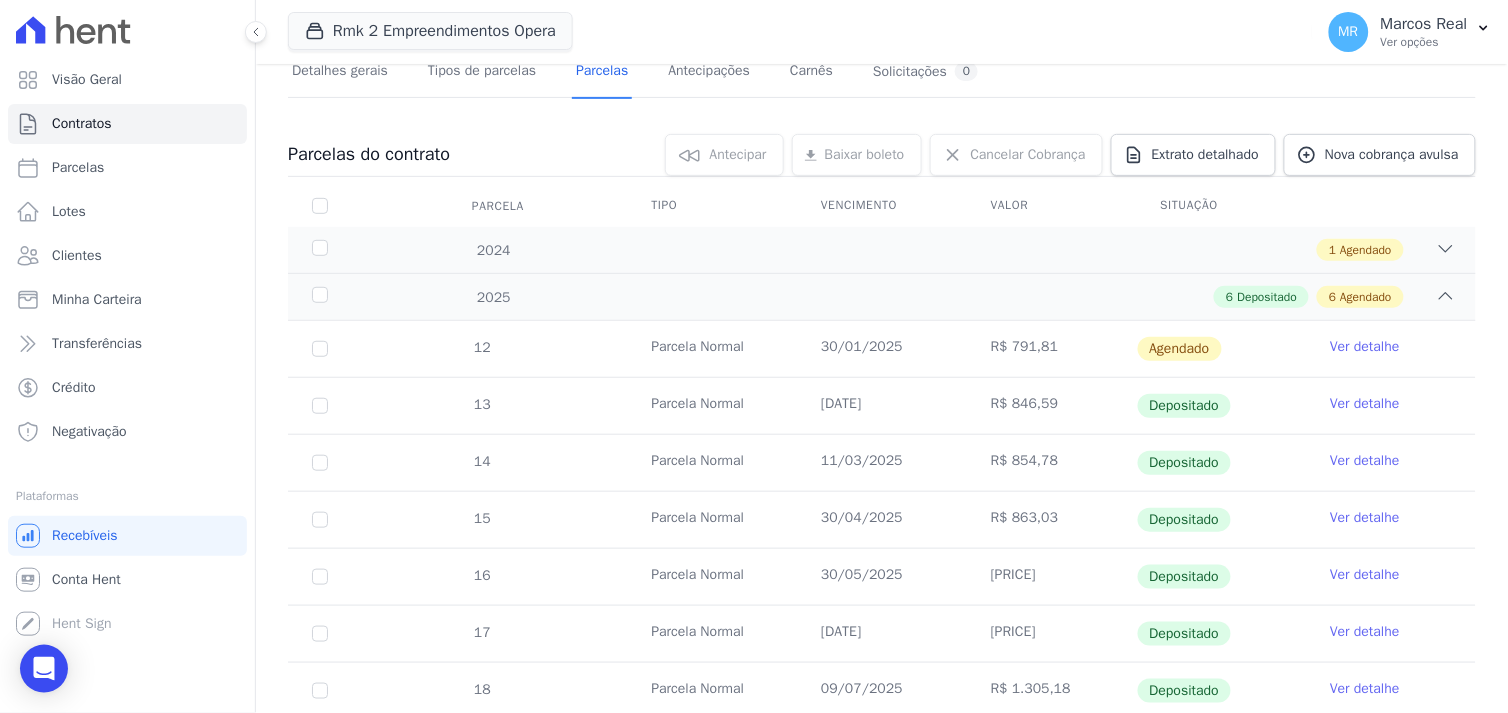 scroll, scrollTop: 444, scrollLeft: 0, axis: vertical 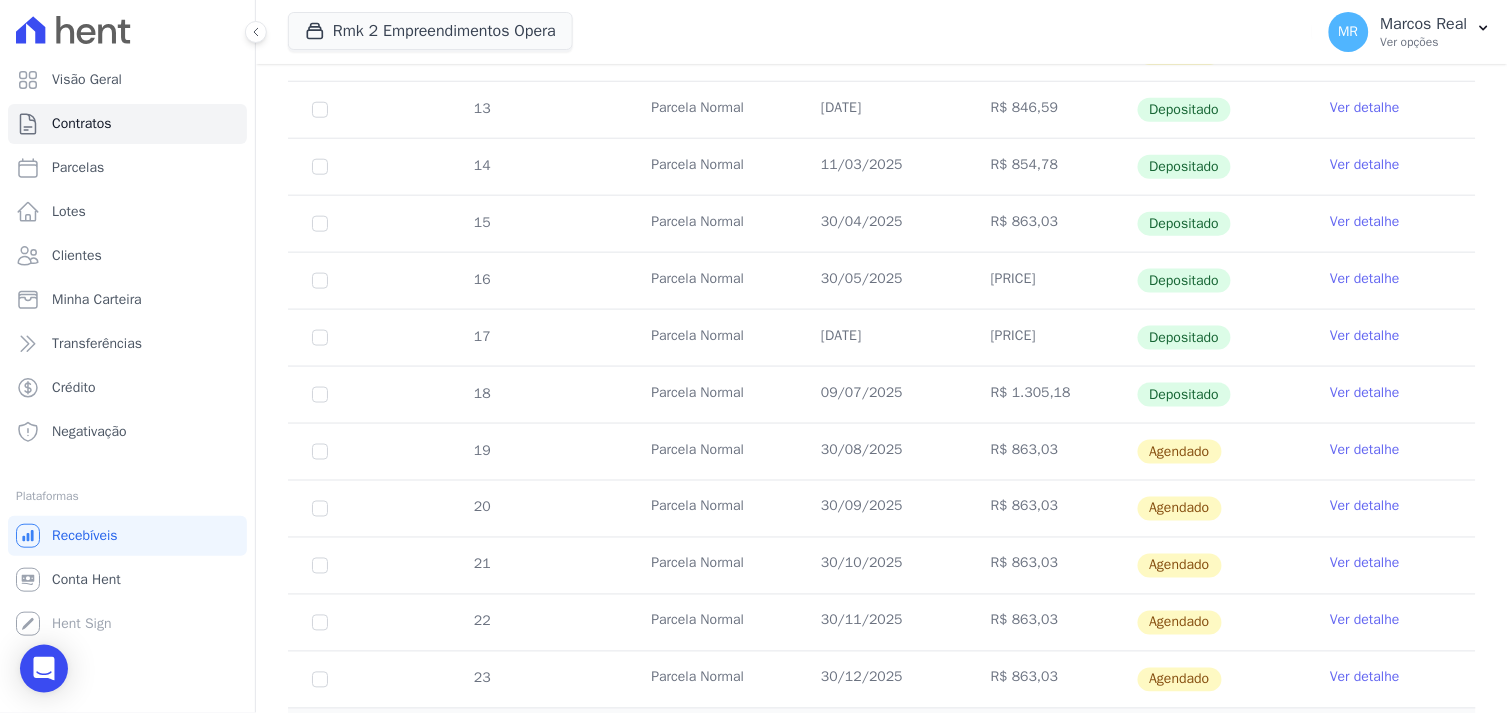 click on "Ver detalhe" at bounding box center [1365, 450] 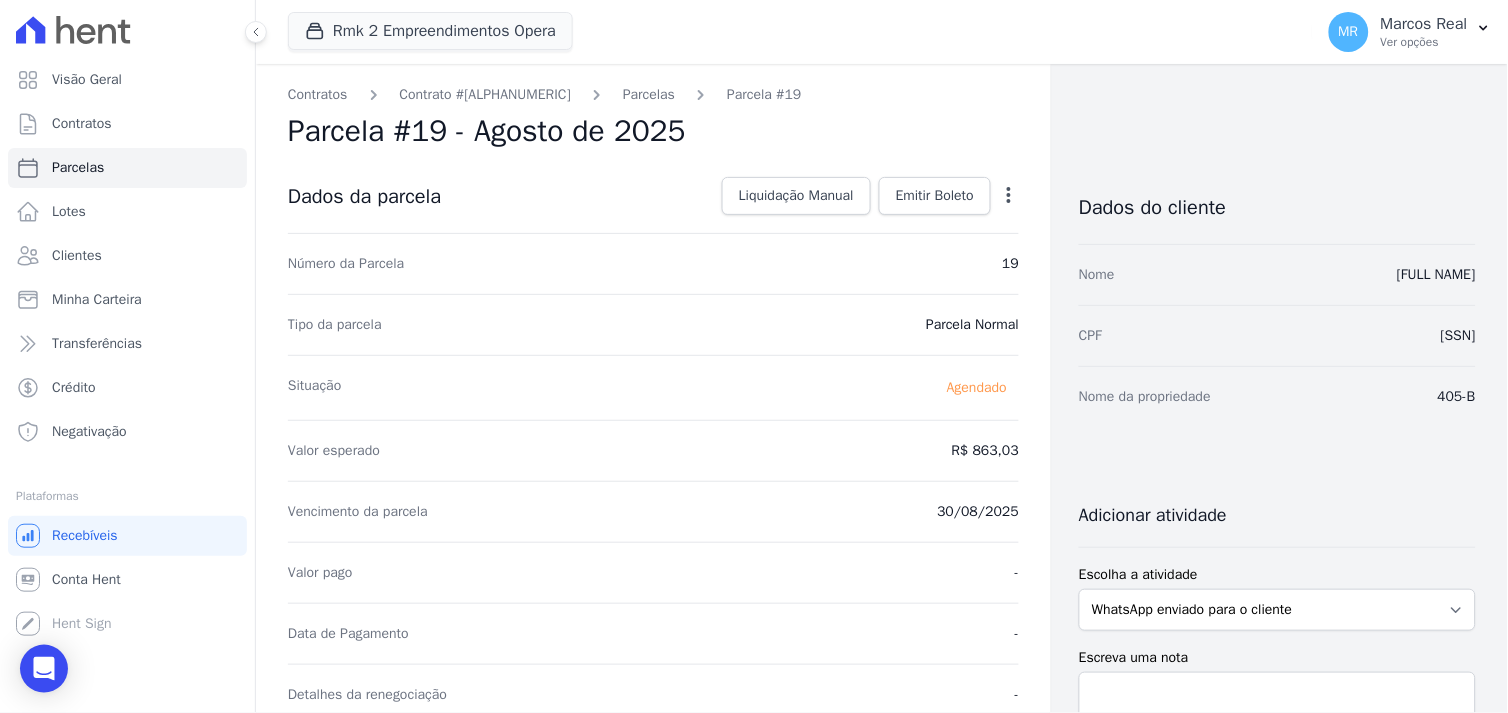 click 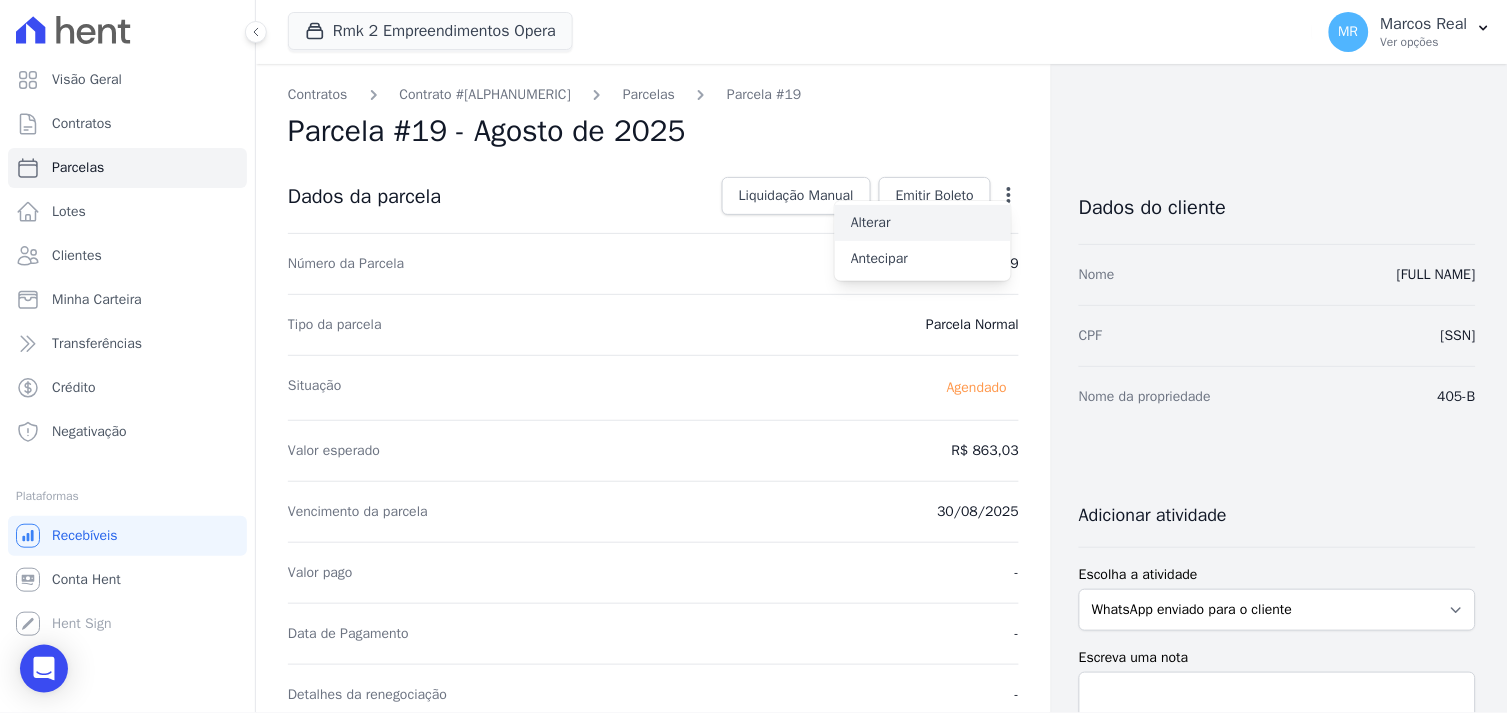 click on "Alterar" at bounding box center (923, 223) 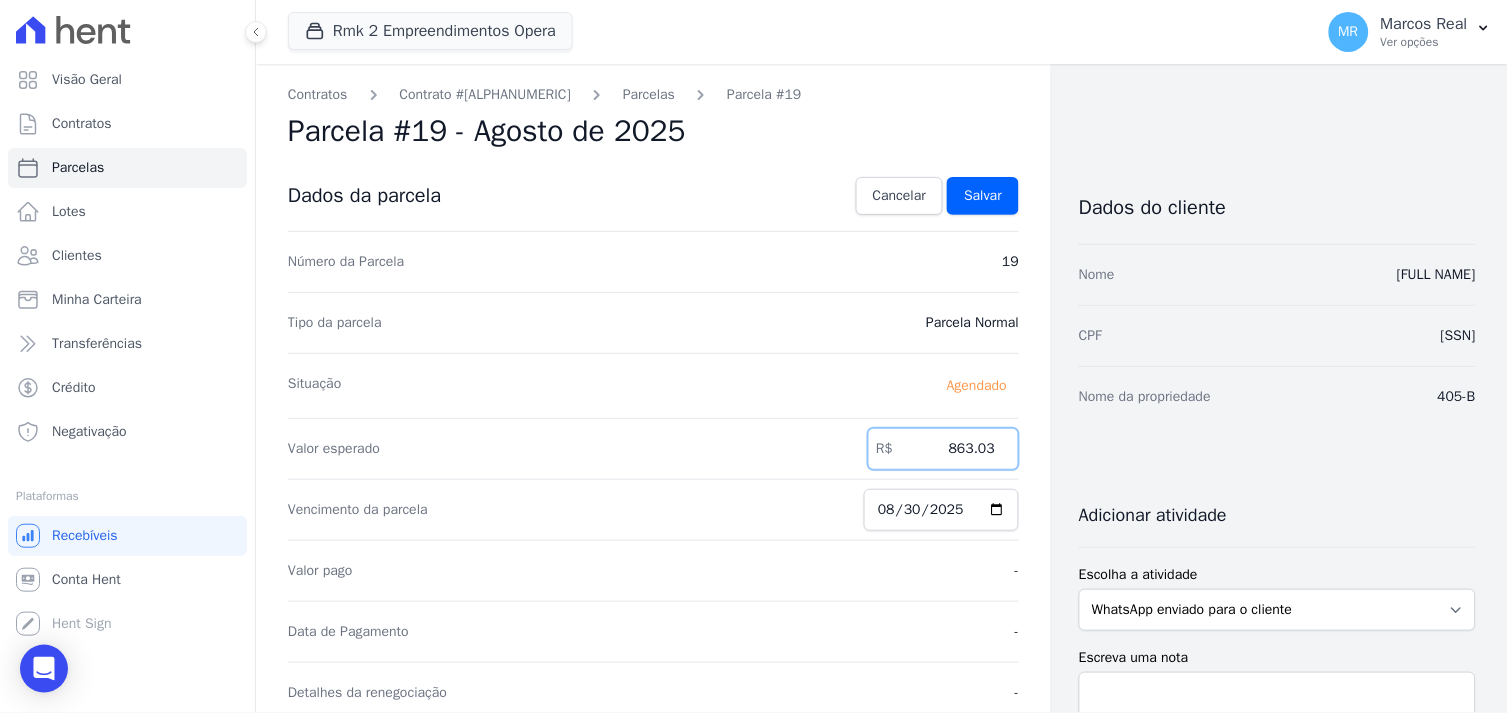 drag, startPoint x: 915, startPoint y: 454, endPoint x: 1056, endPoint y: 437, distance: 142.02112 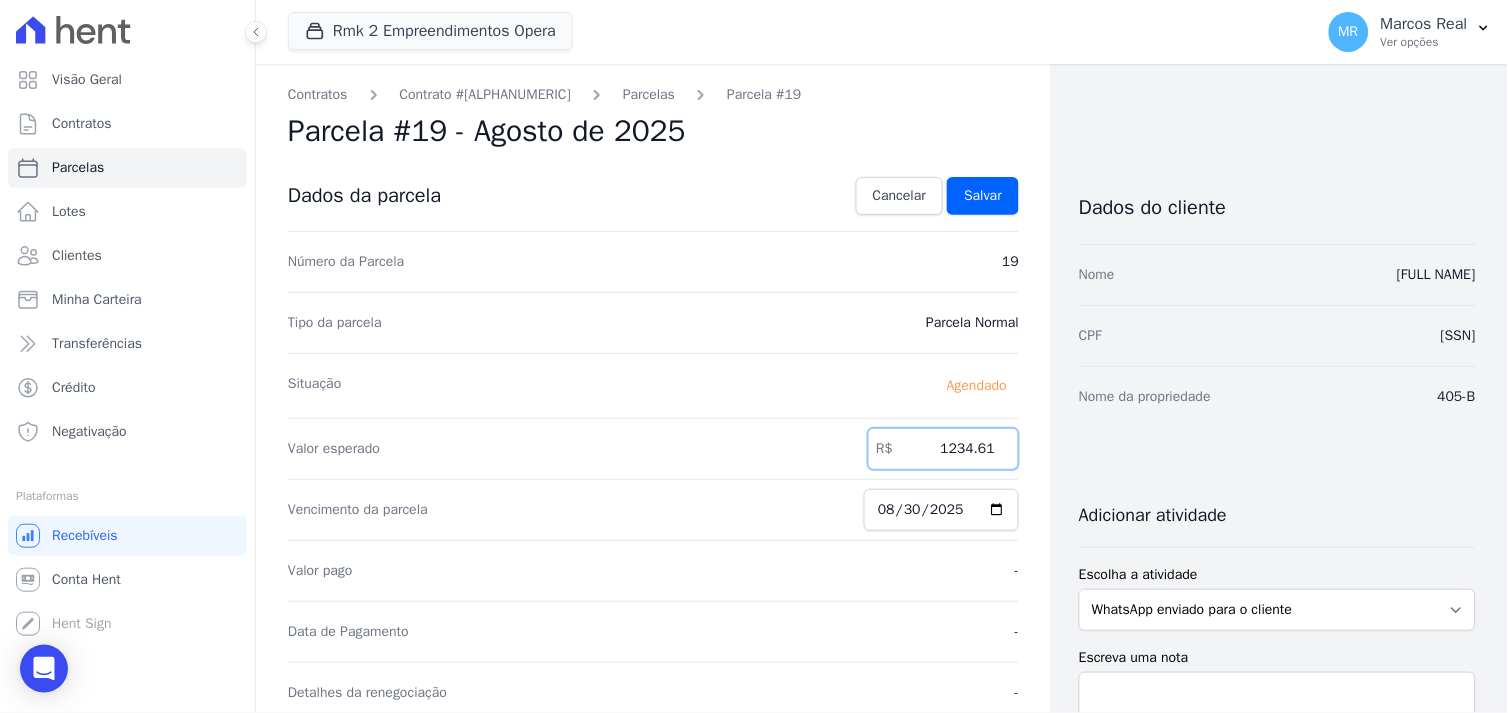 type on "1234.61" 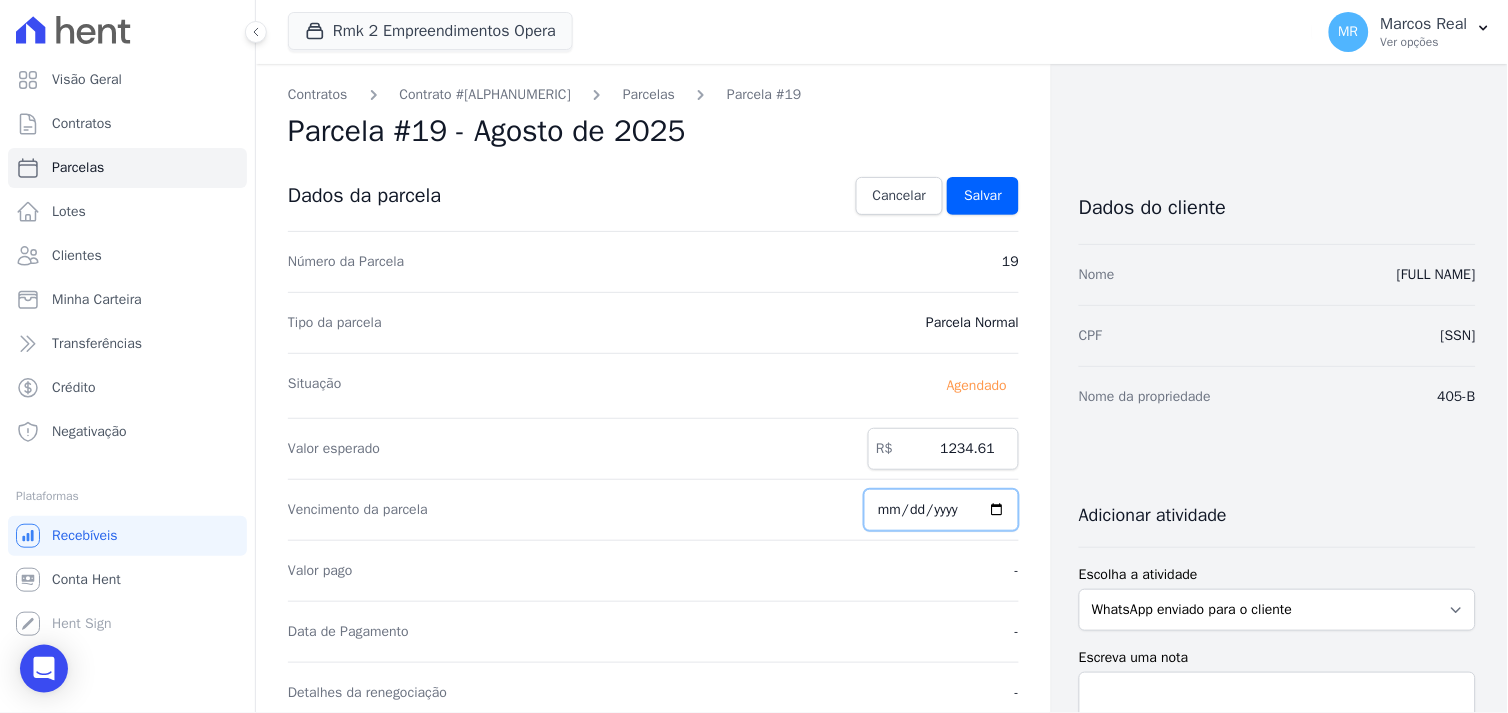 type on "2025-08-07" 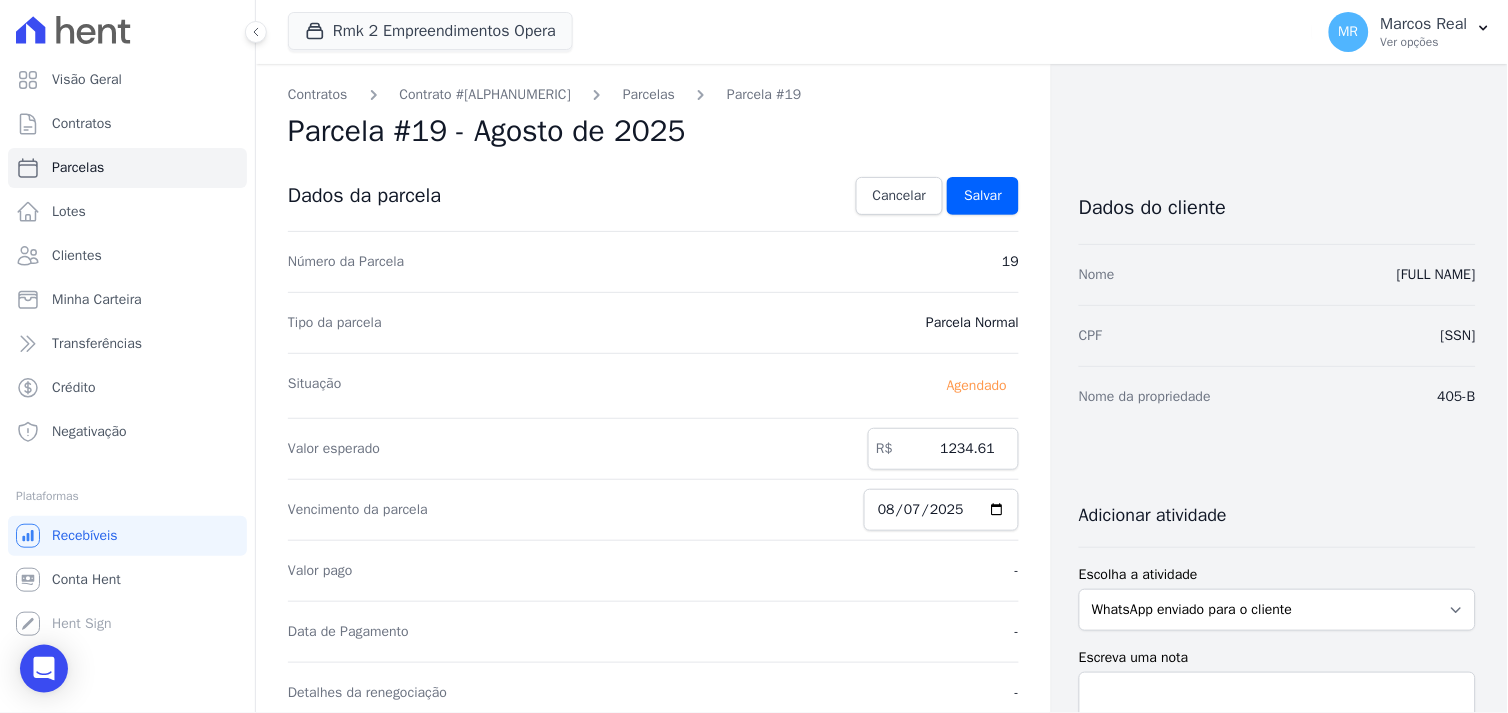 click on "Valor pago
-" at bounding box center [653, 570] 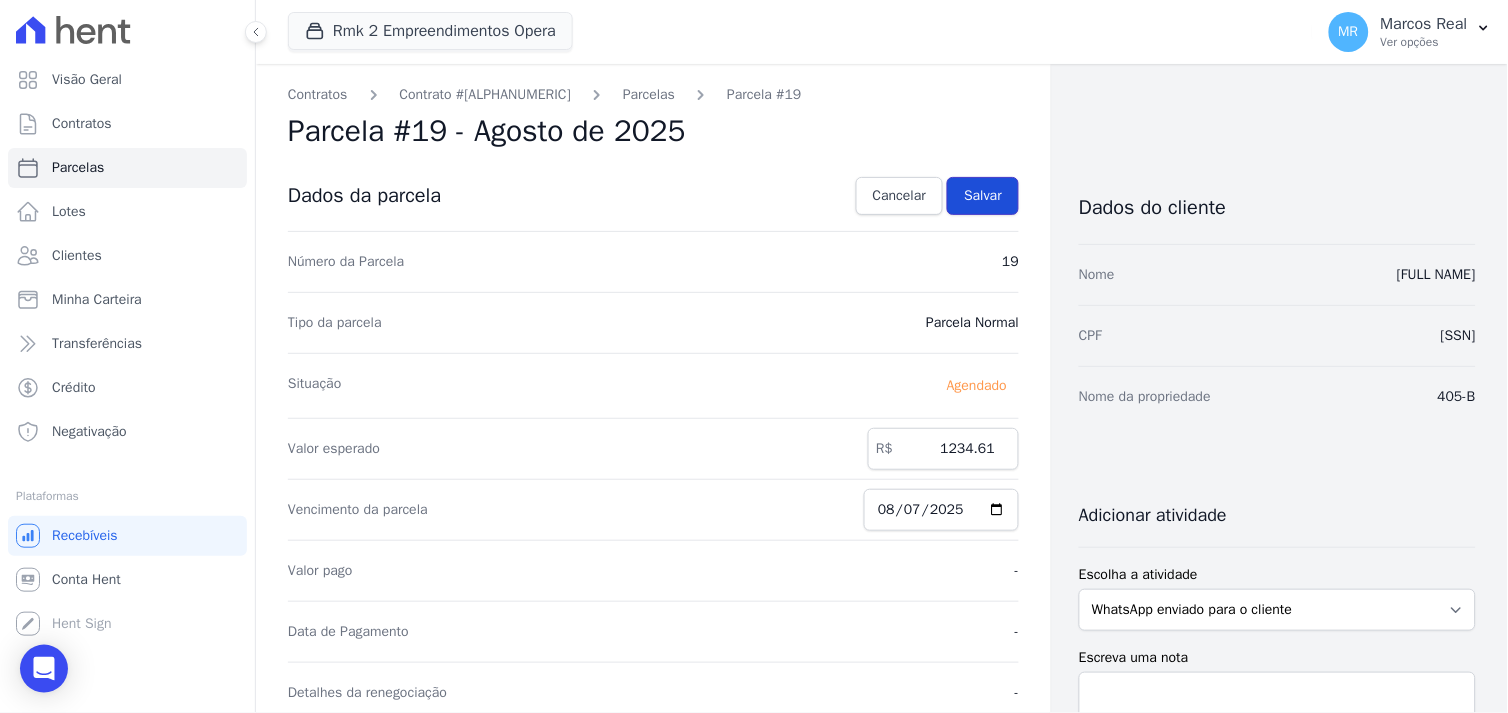 click on "Salvar" at bounding box center (983, 196) 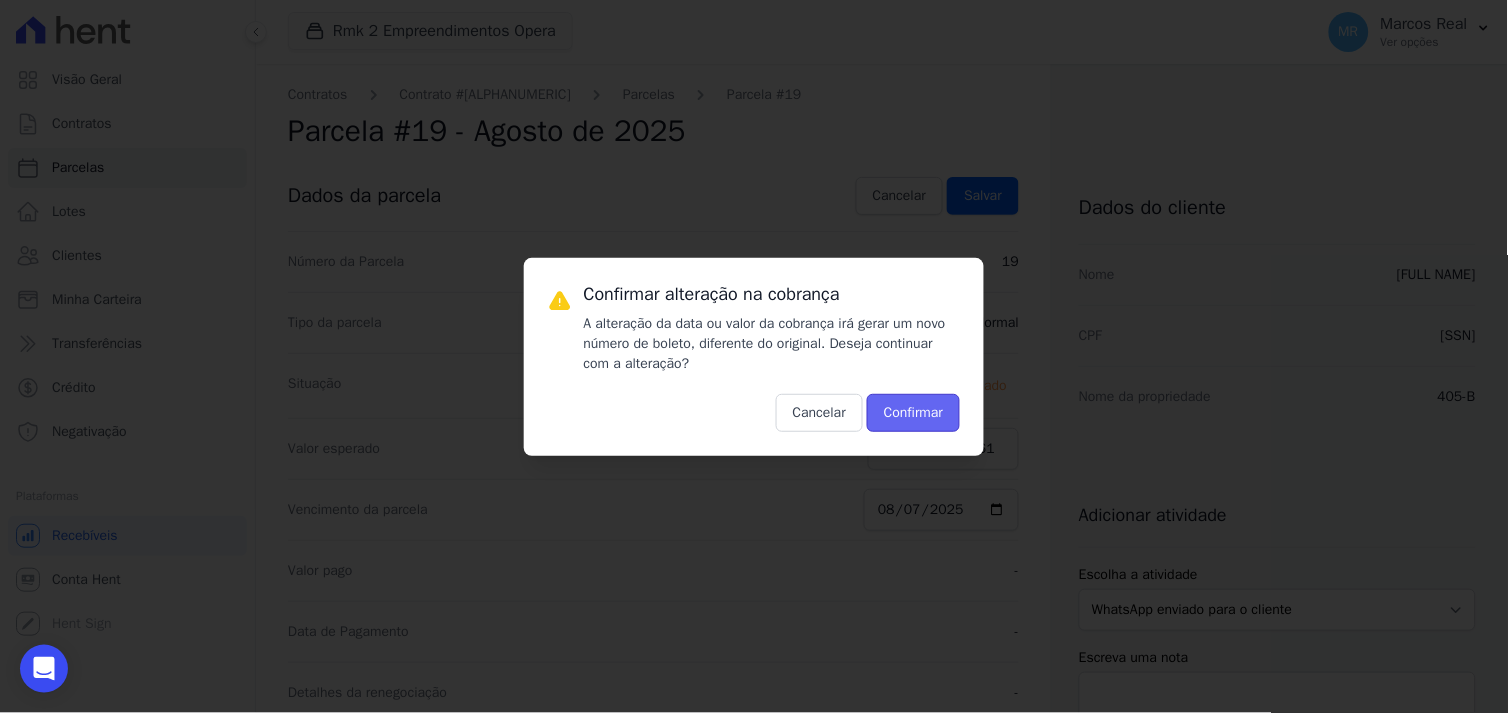 click on "Confirmar" at bounding box center [913, 413] 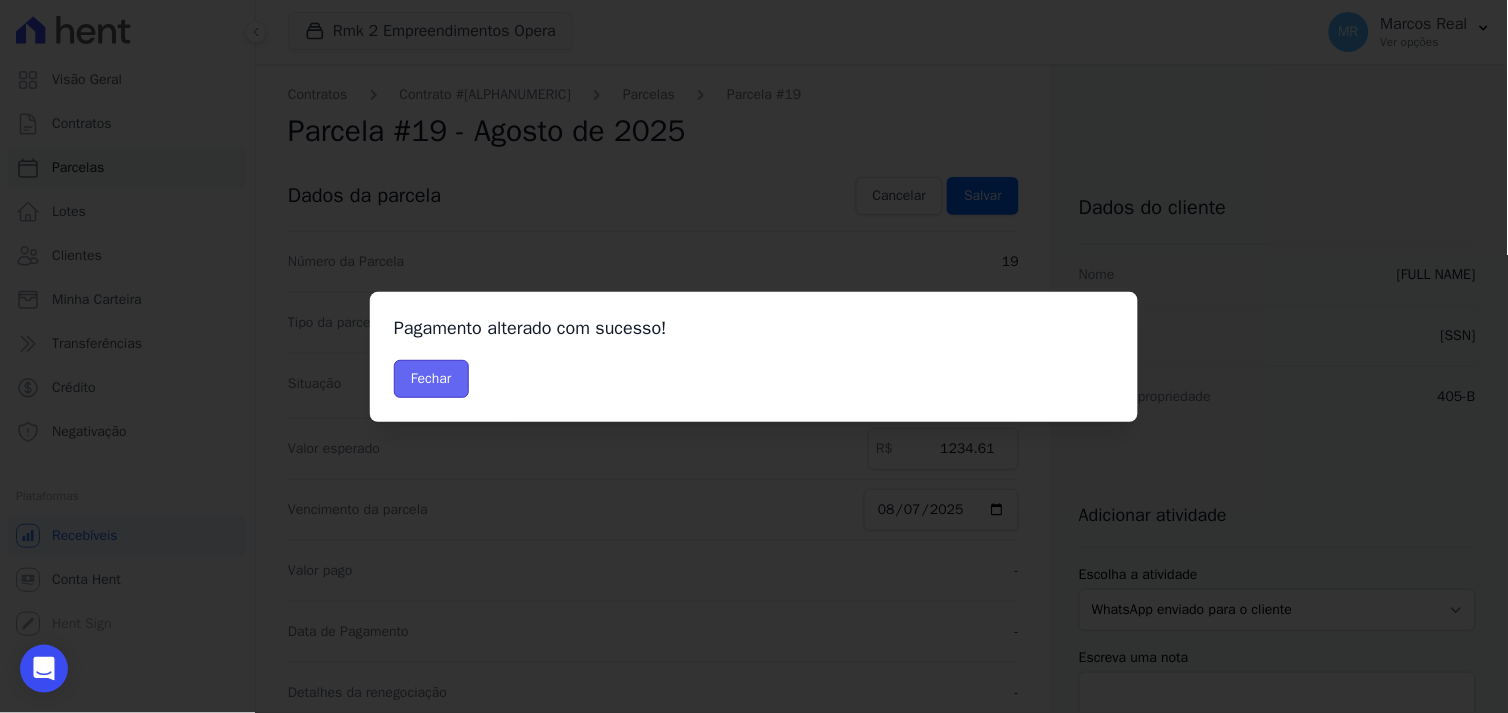 click on "Fechar" at bounding box center [431, 379] 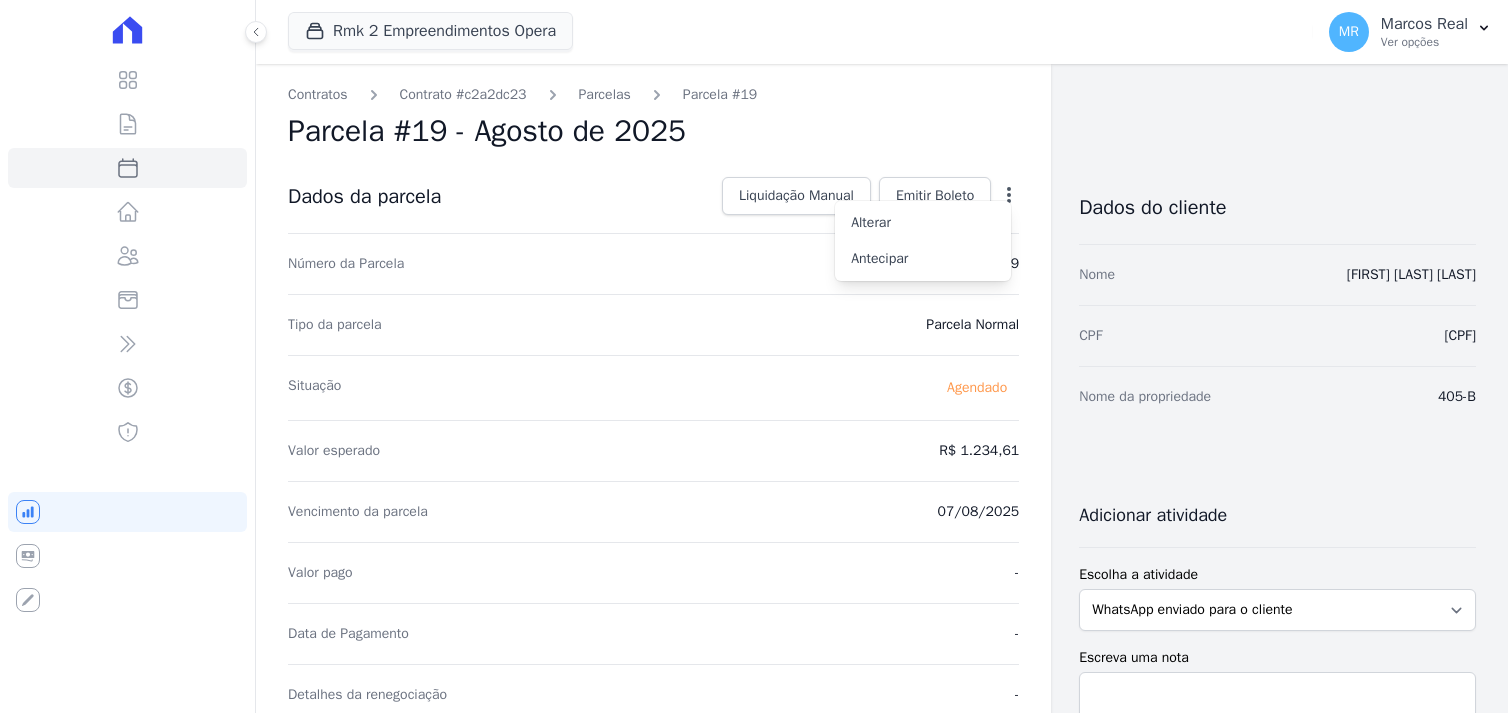 scroll, scrollTop: 0, scrollLeft: 0, axis: both 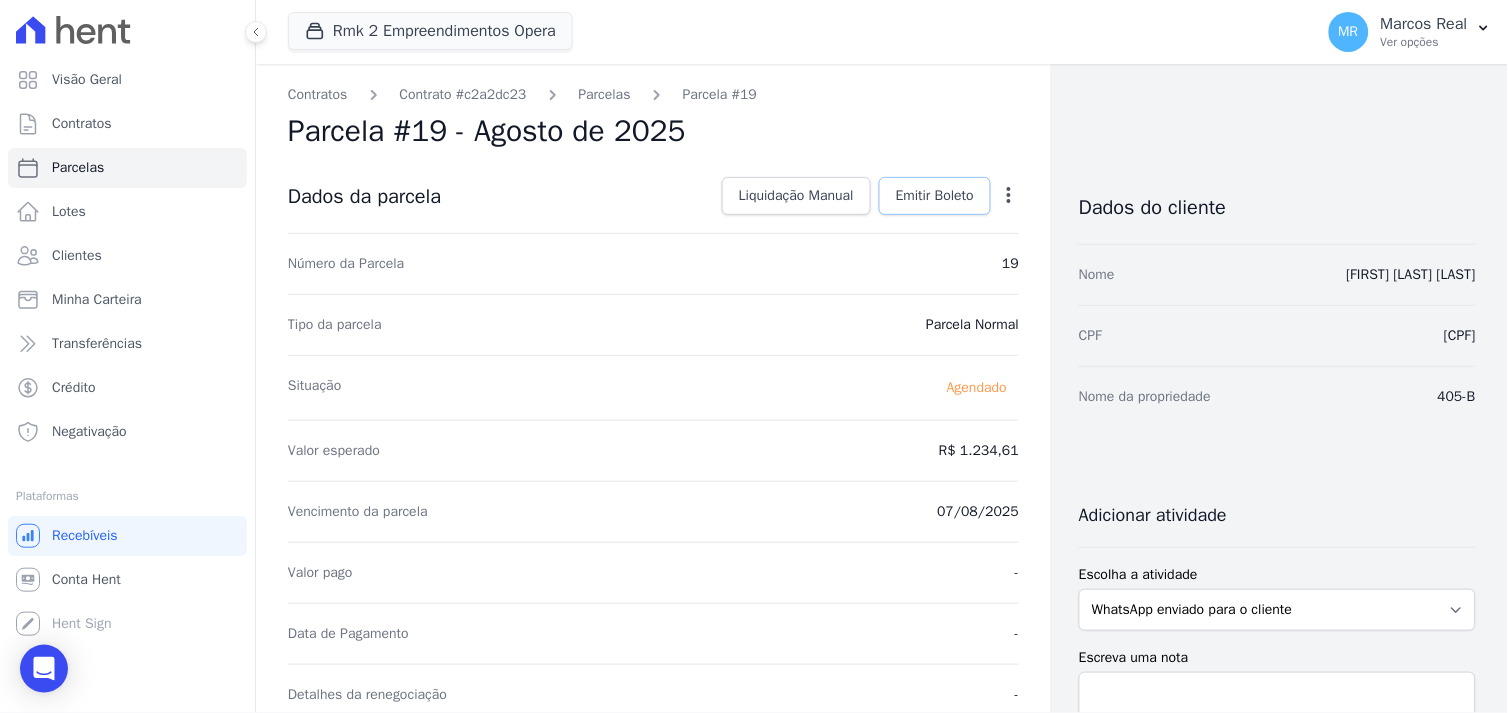 click on "Emitir Boleto" at bounding box center [935, 196] 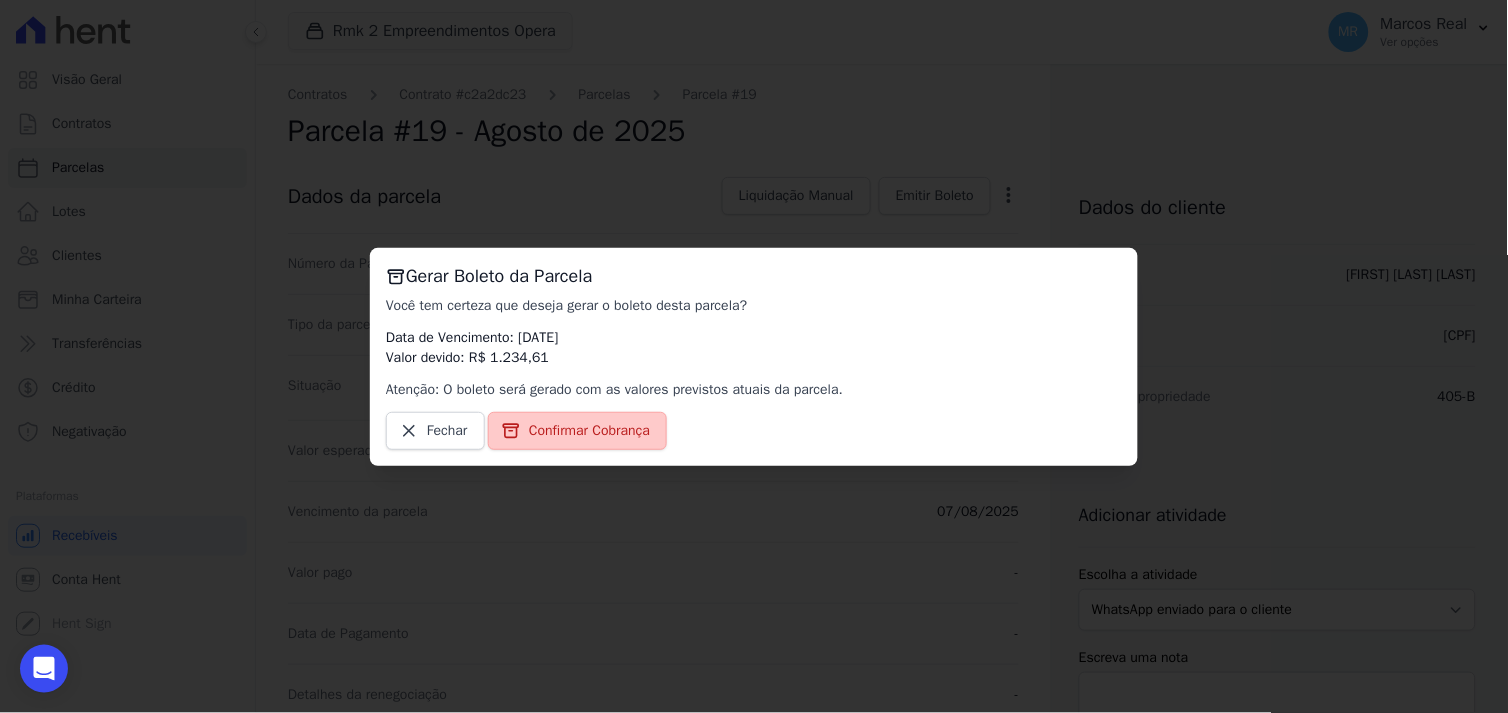 click on "Confirmar Cobrança" at bounding box center (589, 431) 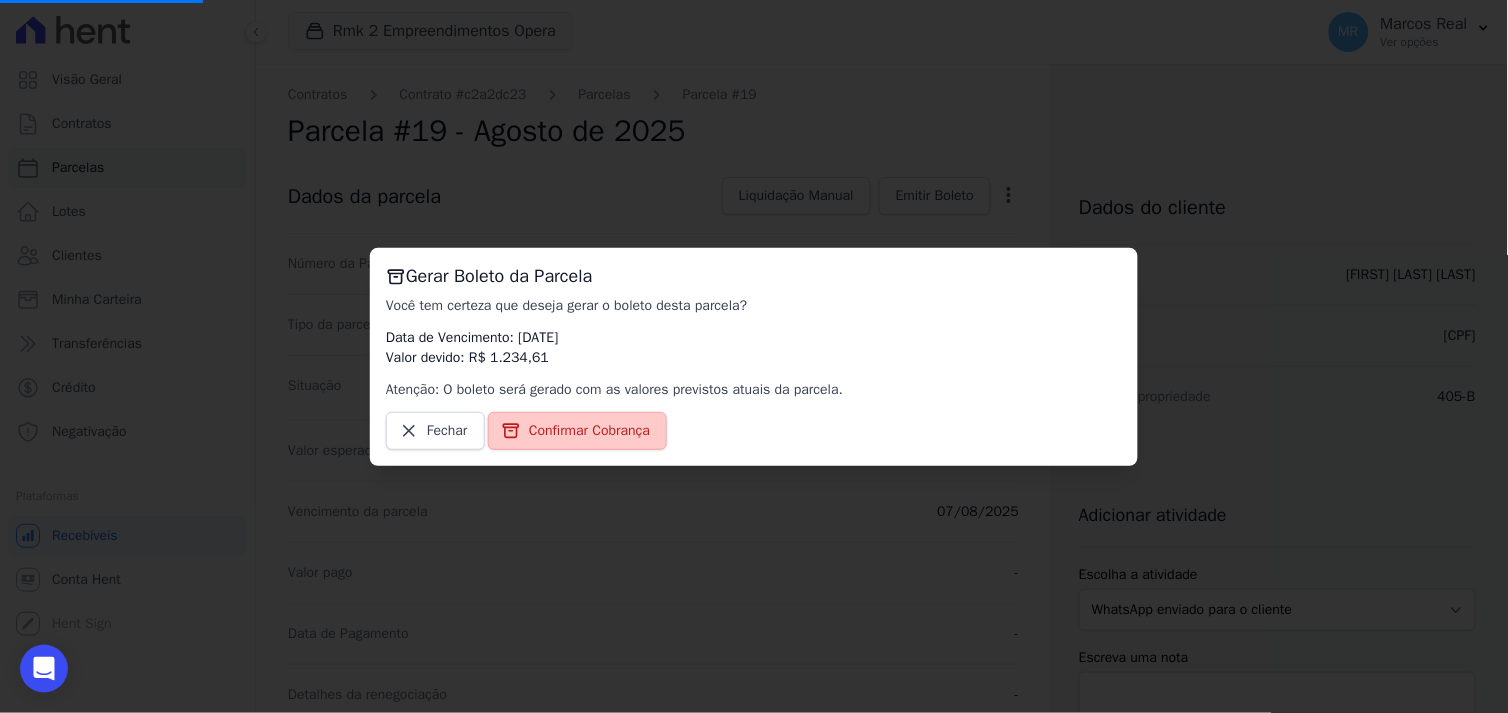 click on "Confirmar Cobrança" at bounding box center (589, 431) 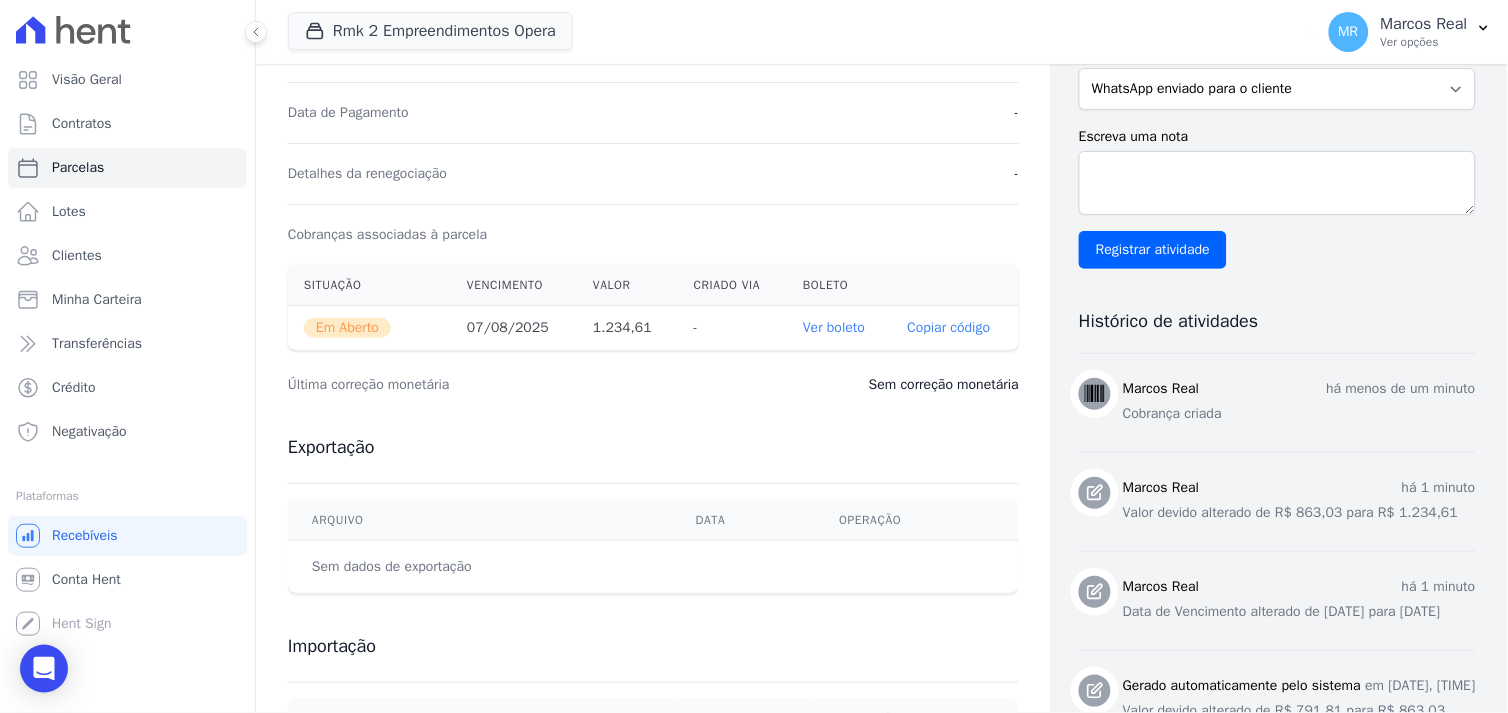 scroll, scrollTop: 555, scrollLeft: 0, axis: vertical 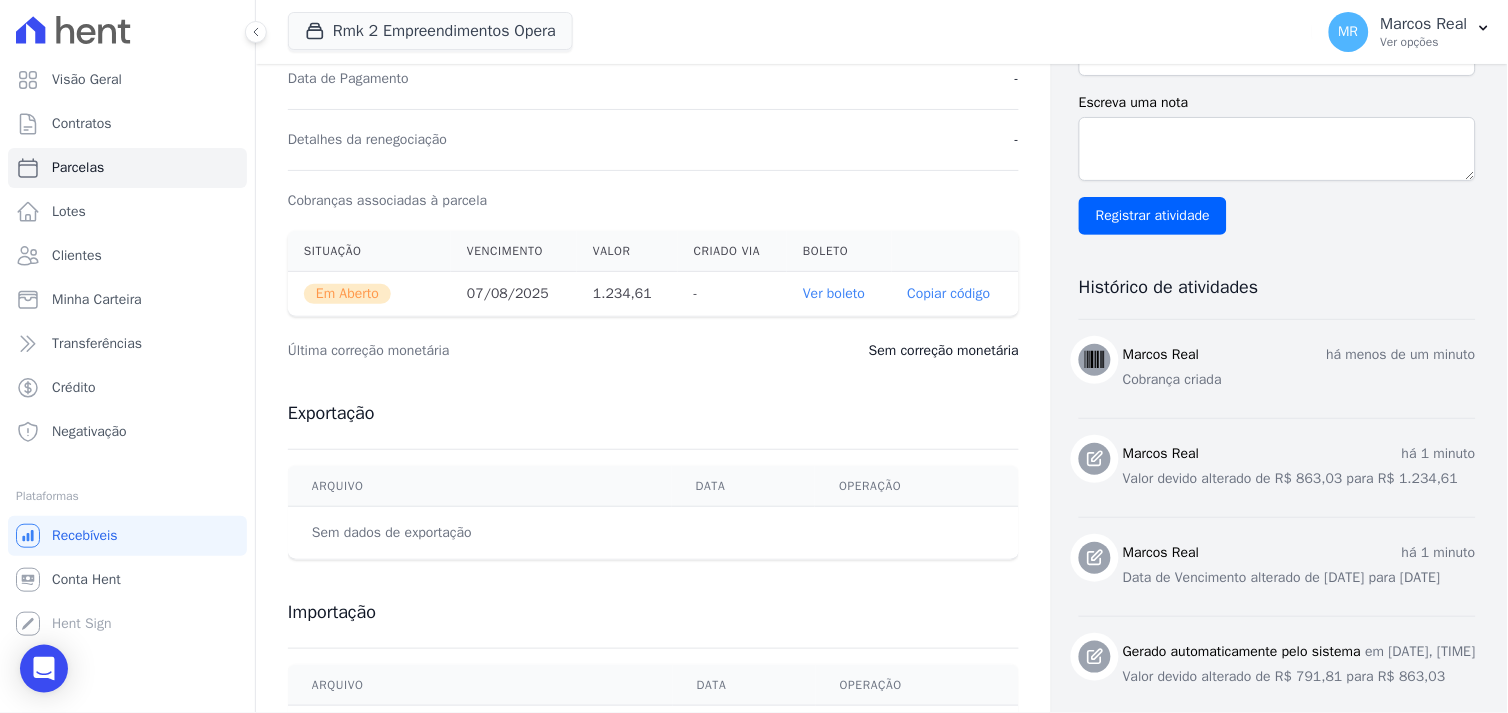 click on "Ver boleto" at bounding box center [834, 293] 